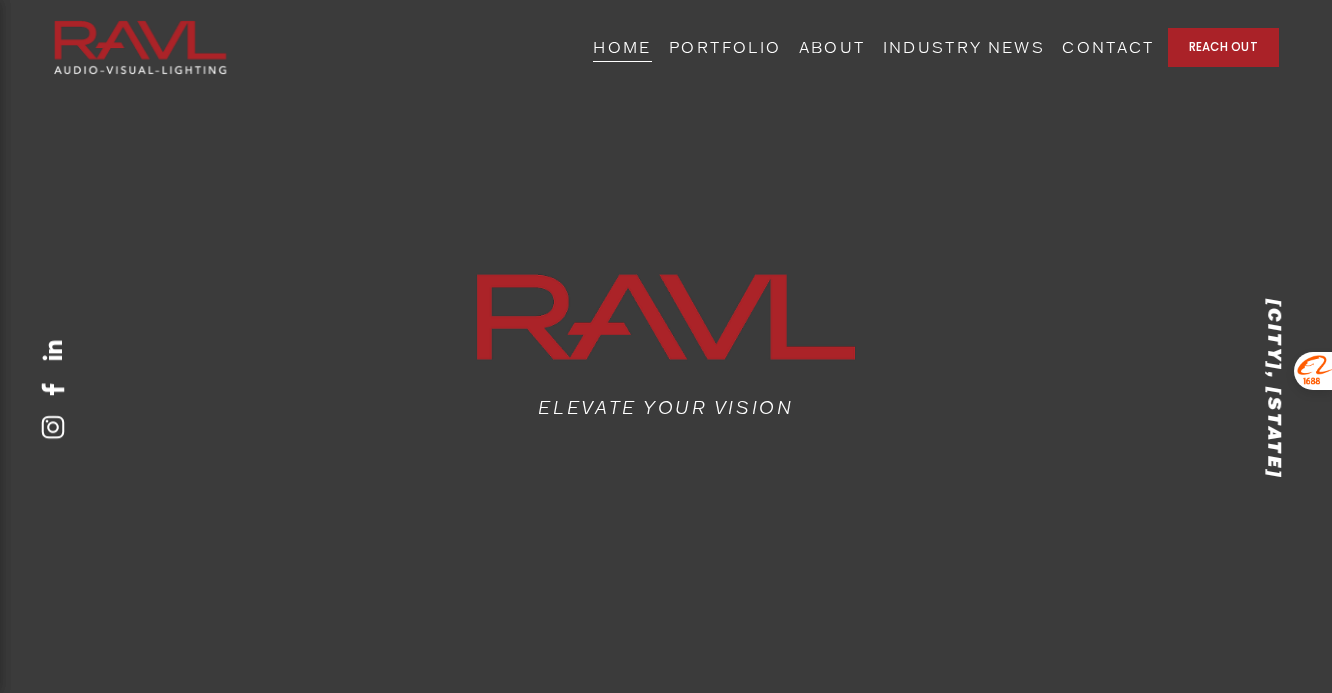 scroll, scrollTop: 144, scrollLeft: 0, axis: vertical 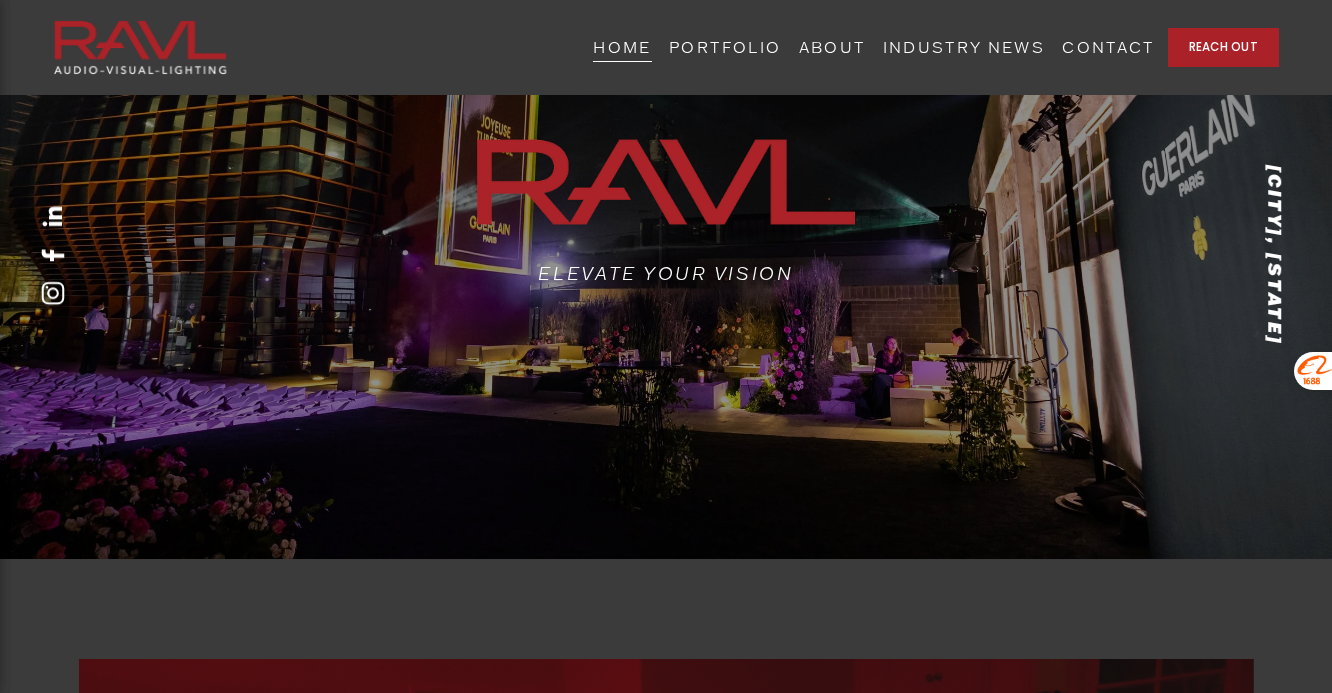 click on "PORTFOLIO" at bounding box center (725, 47) 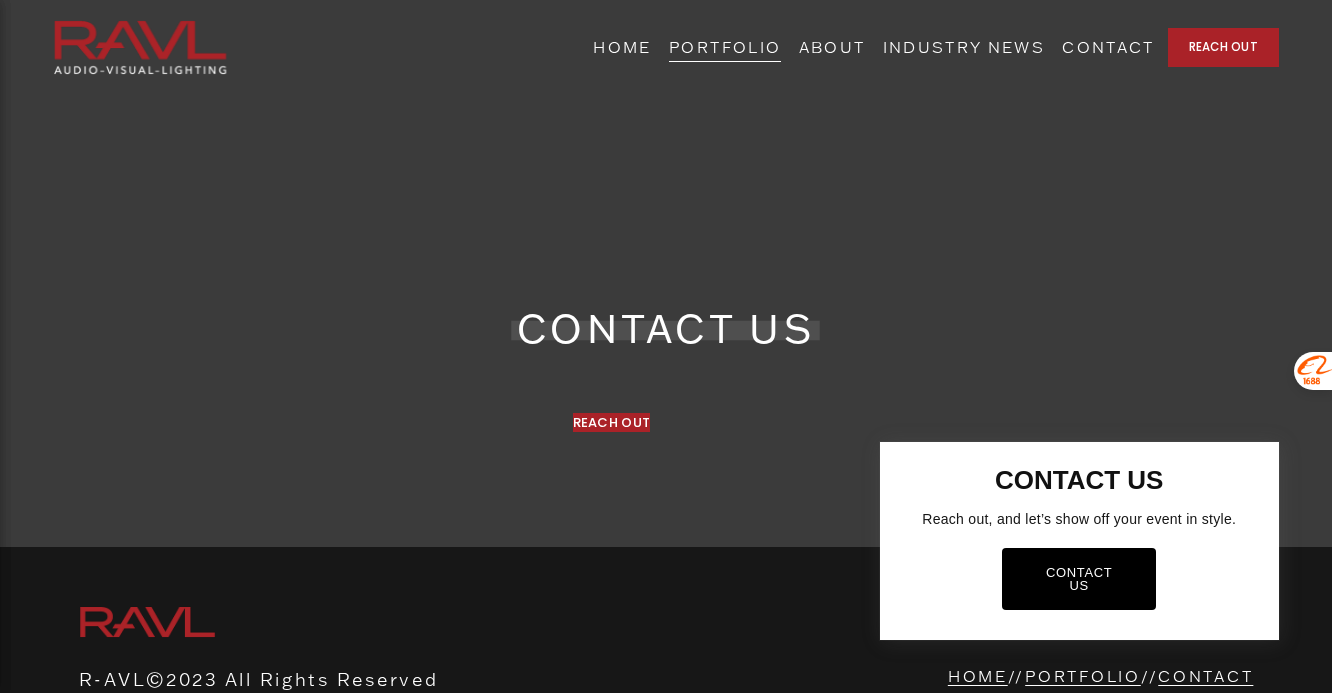scroll, scrollTop: 6696, scrollLeft: 0, axis: vertical 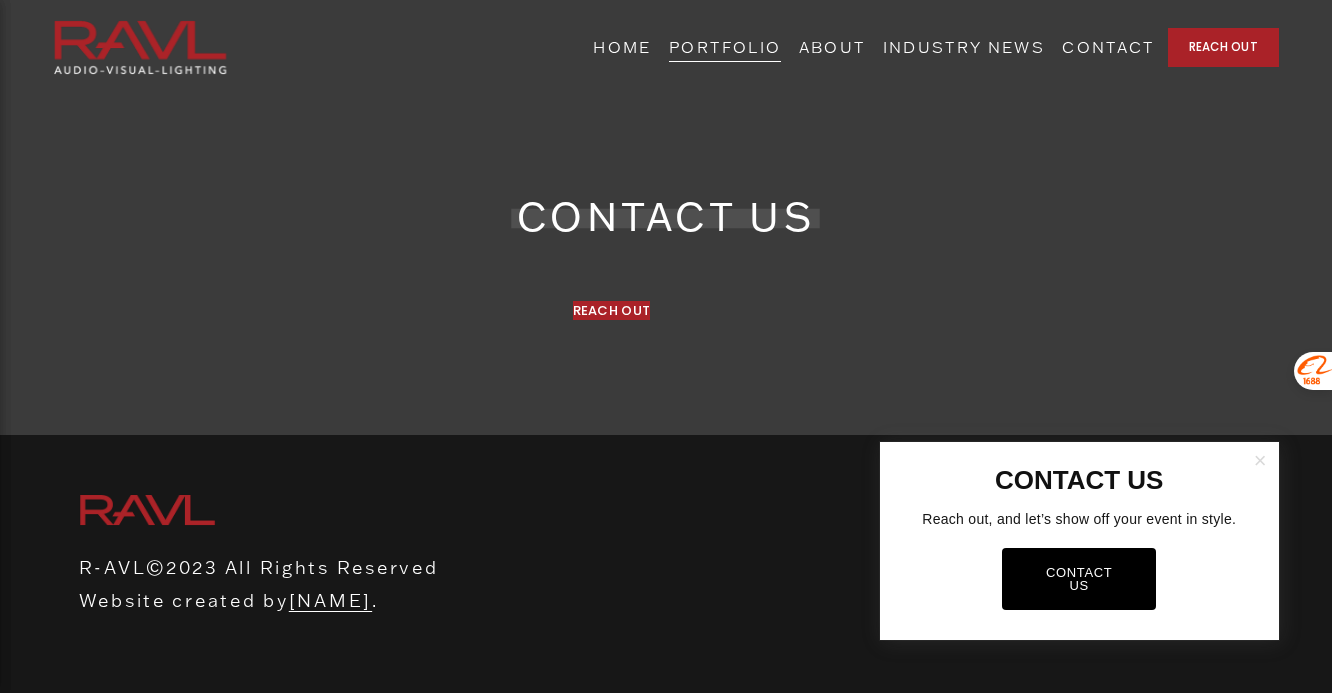 click at bounding box center (1260, 461) 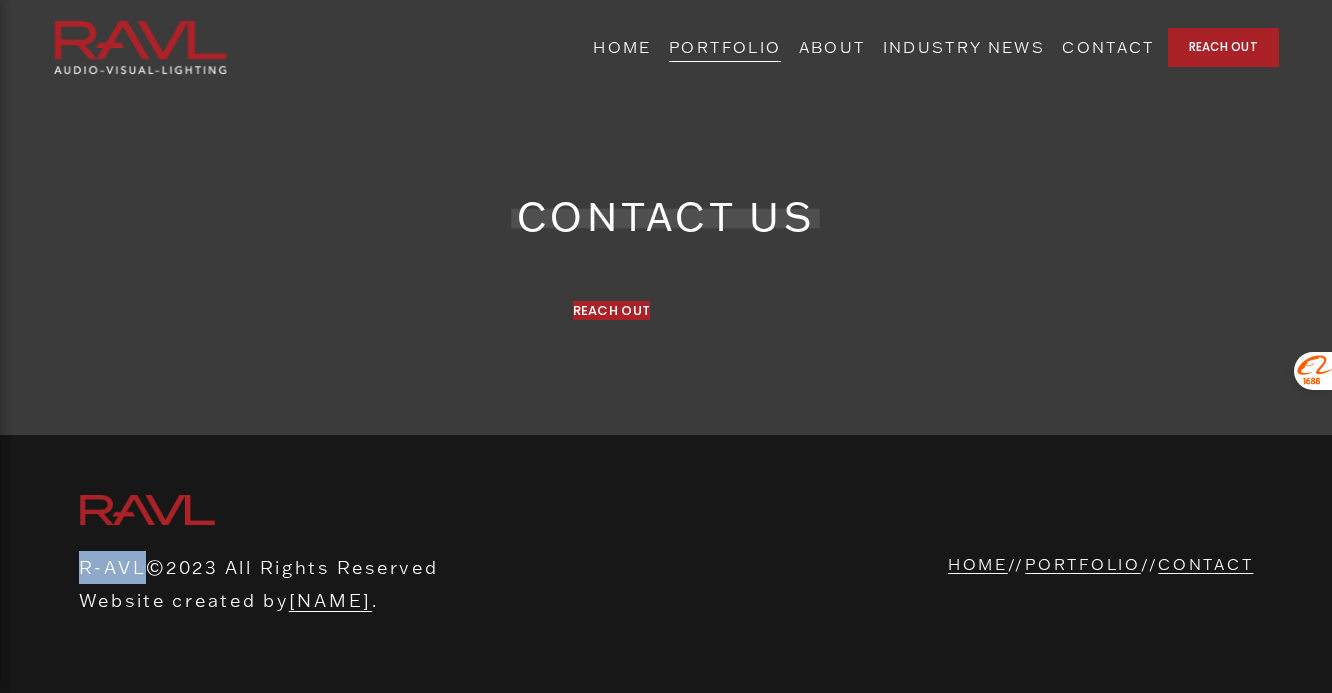 drag, startPoint x: 143, startPoint y: 568, endPoint x: 70, endPoint y: 563, distance: 73.171036 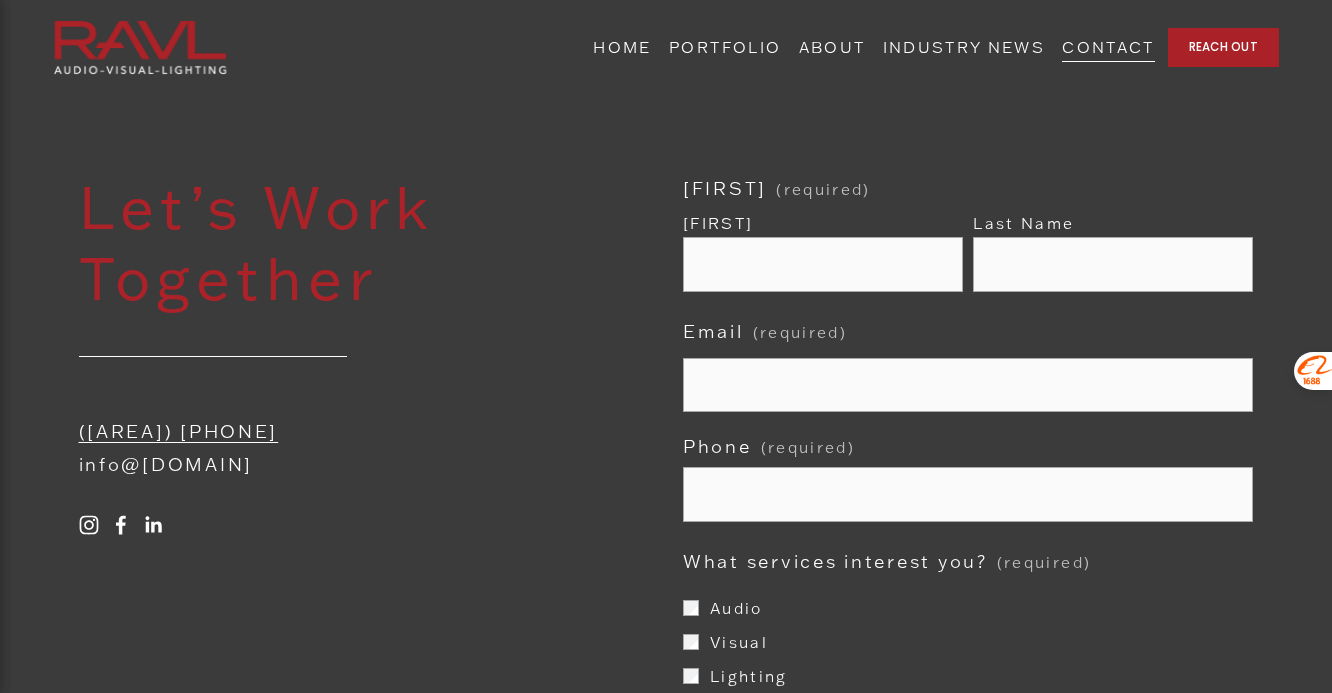 scroll, scrollTop: 78, scrollLeft: 0, axis: vertical 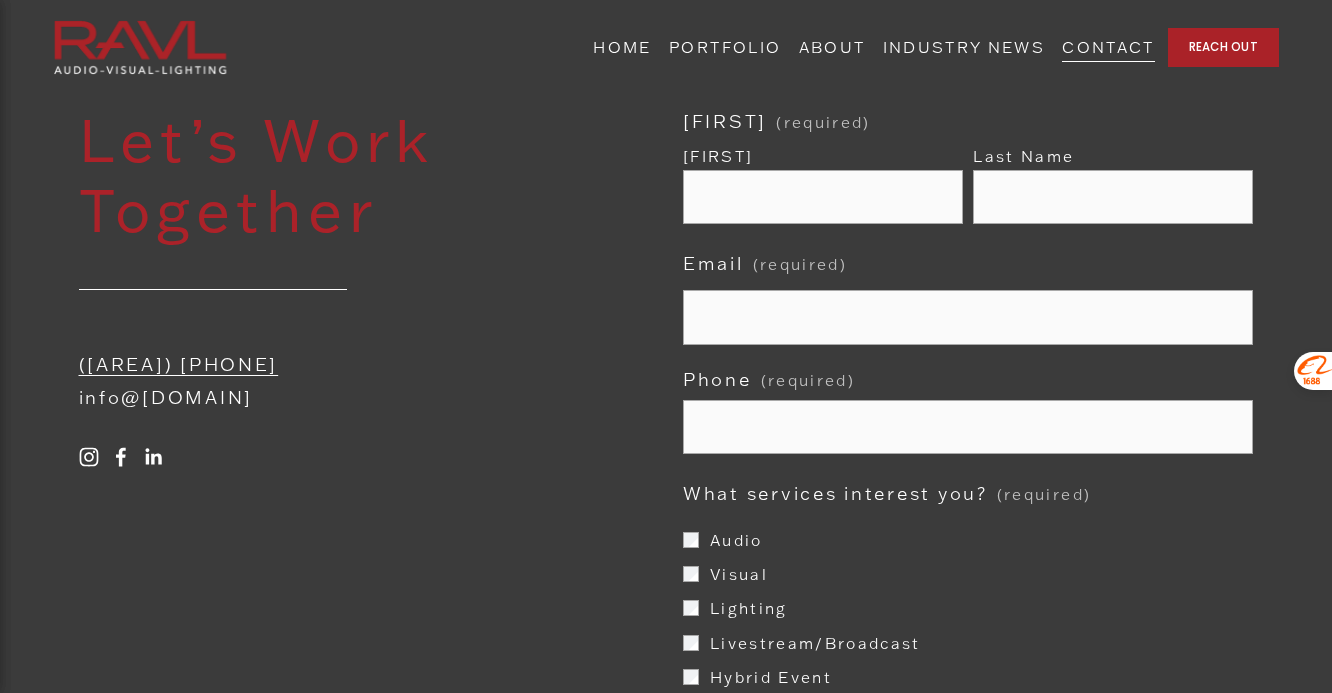 click at bounding box center (153, 457) 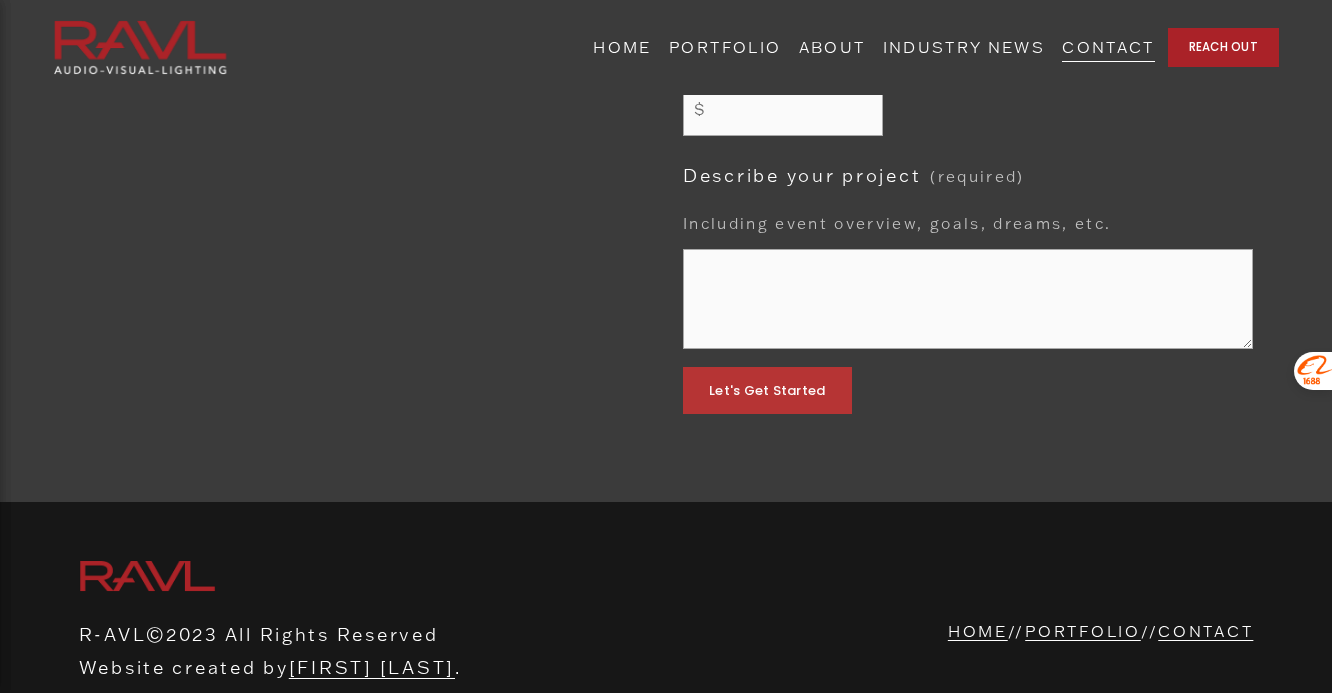 scroll, scrollTop: 1457, scrollLeft: 0, axis: vertical 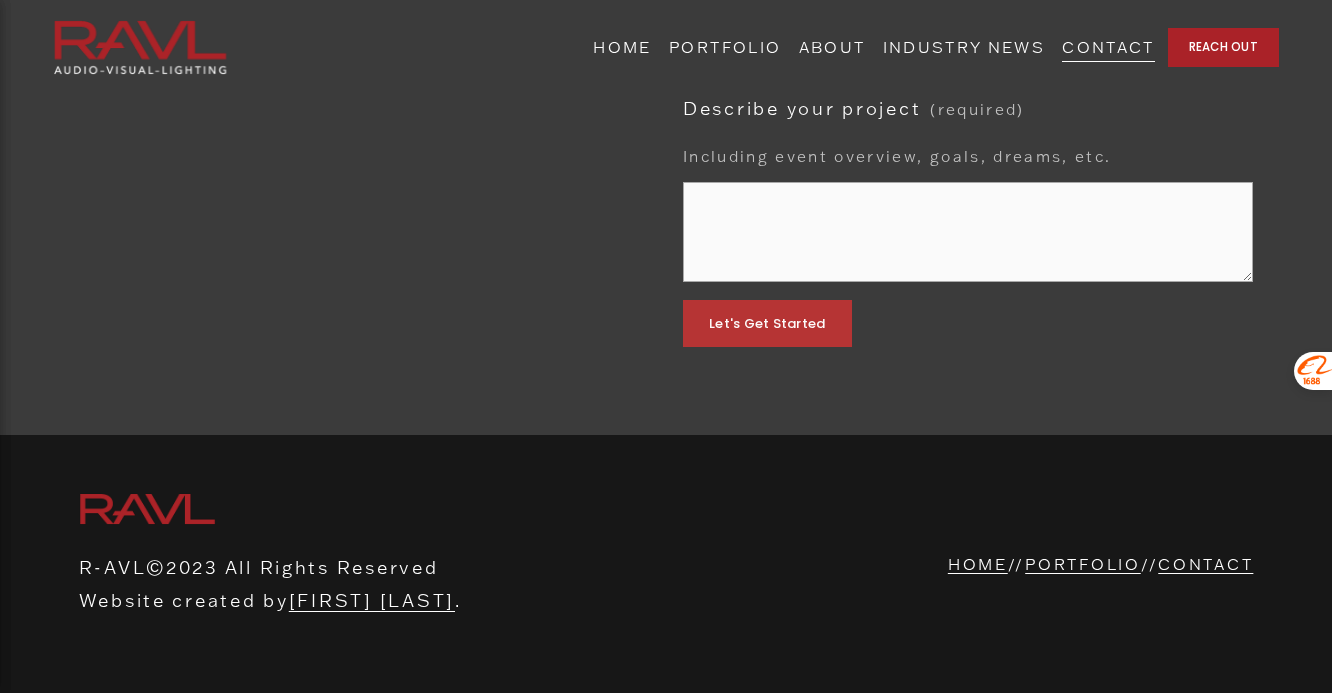 click on "ABOUT" at bounding box center [832, 47] 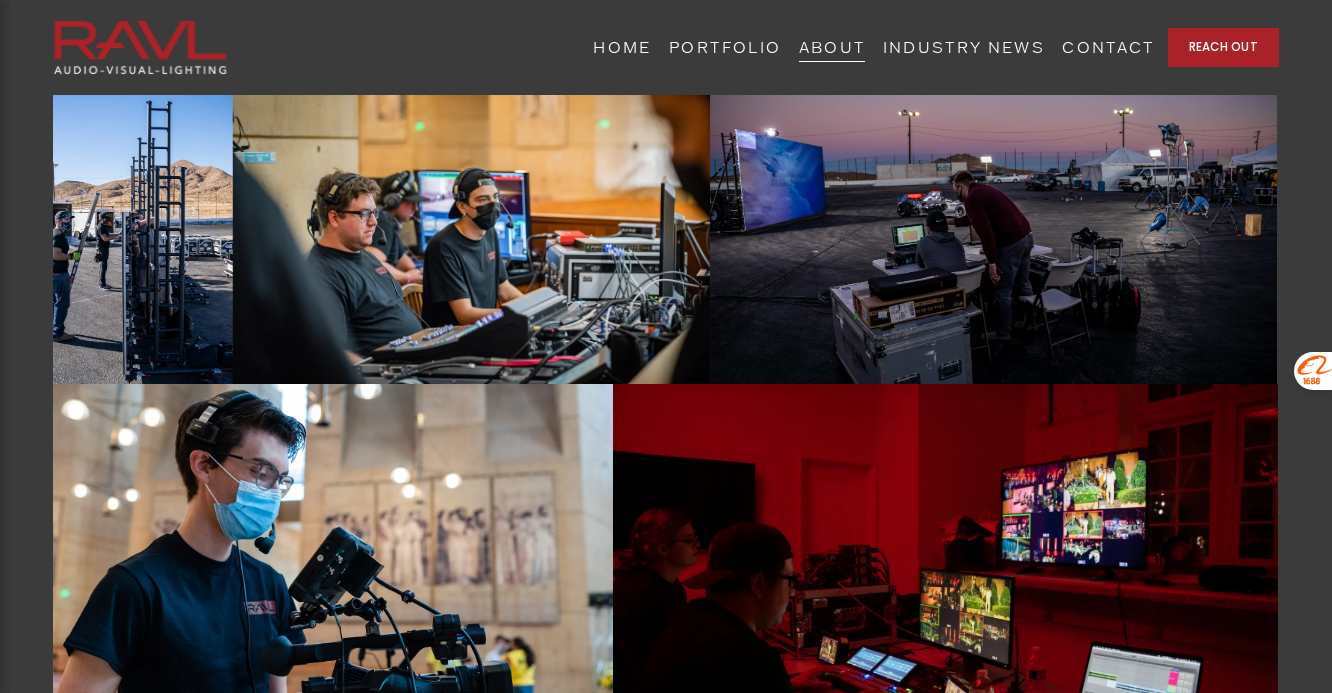 scroll, scrollTop: 2062, scrollLeft: 0, axis: vertical 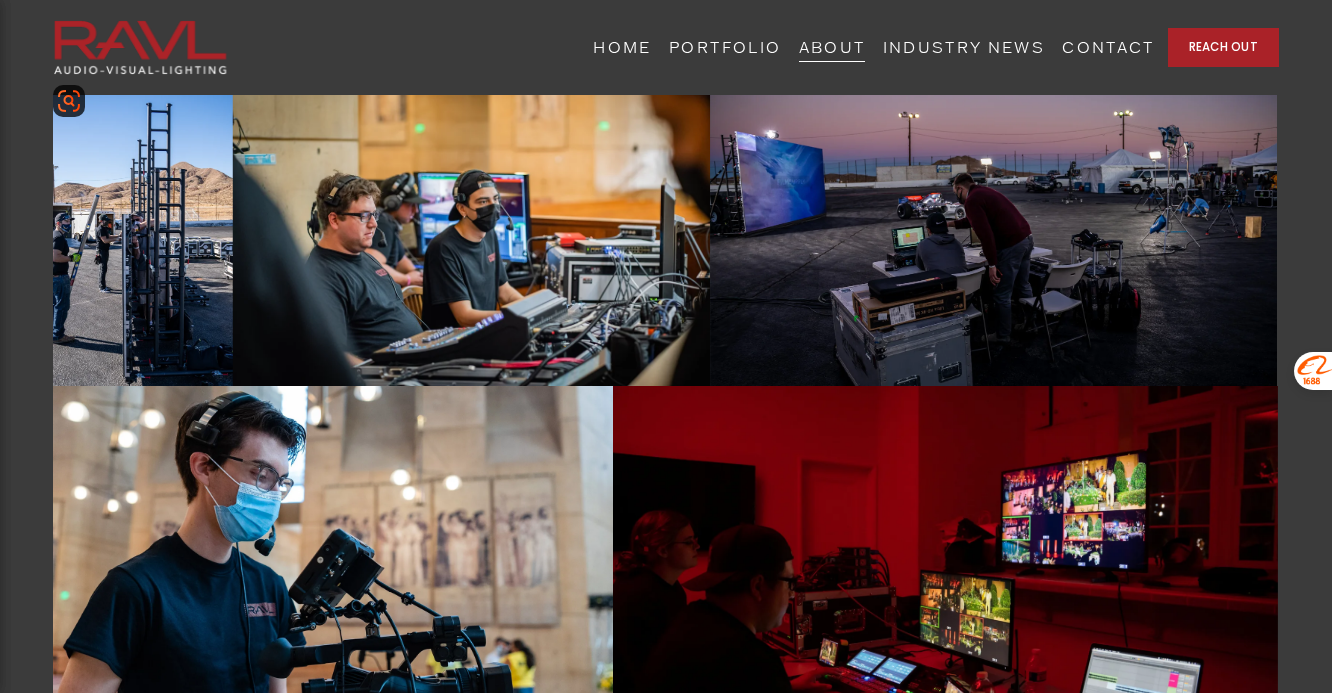 click at bounding box center (143, 226) 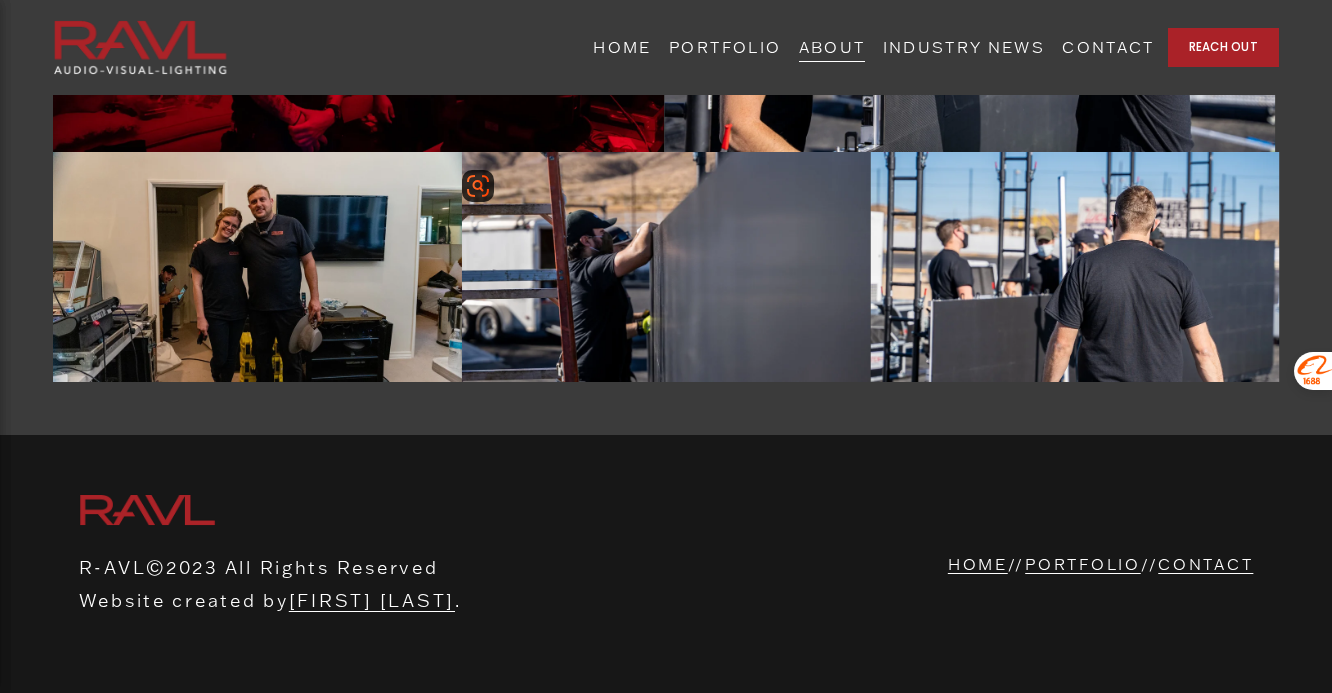 scroll, scrollTop: 3811, scrollLeft: 0, axis: vertical 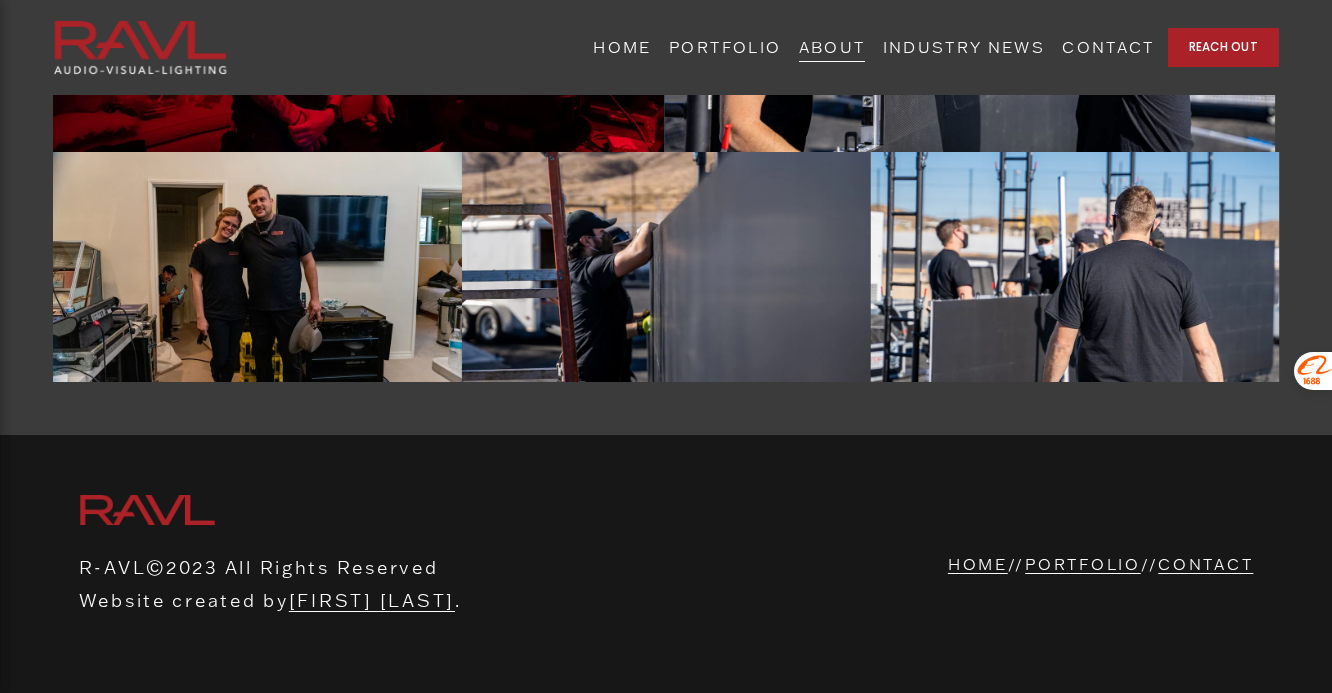 click on "CONTACT" at bounding box center [1205, 564] 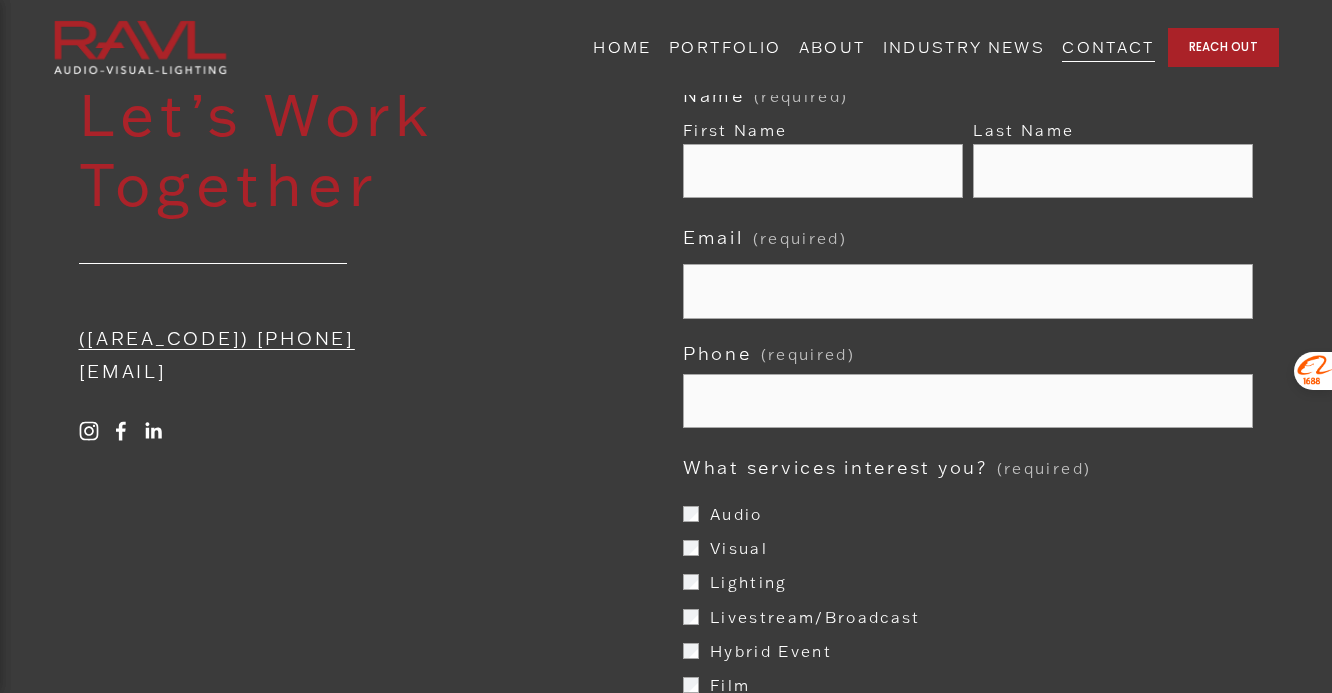 scroll, scrollTop: 103, scrollLeft: 0, axis: vertical 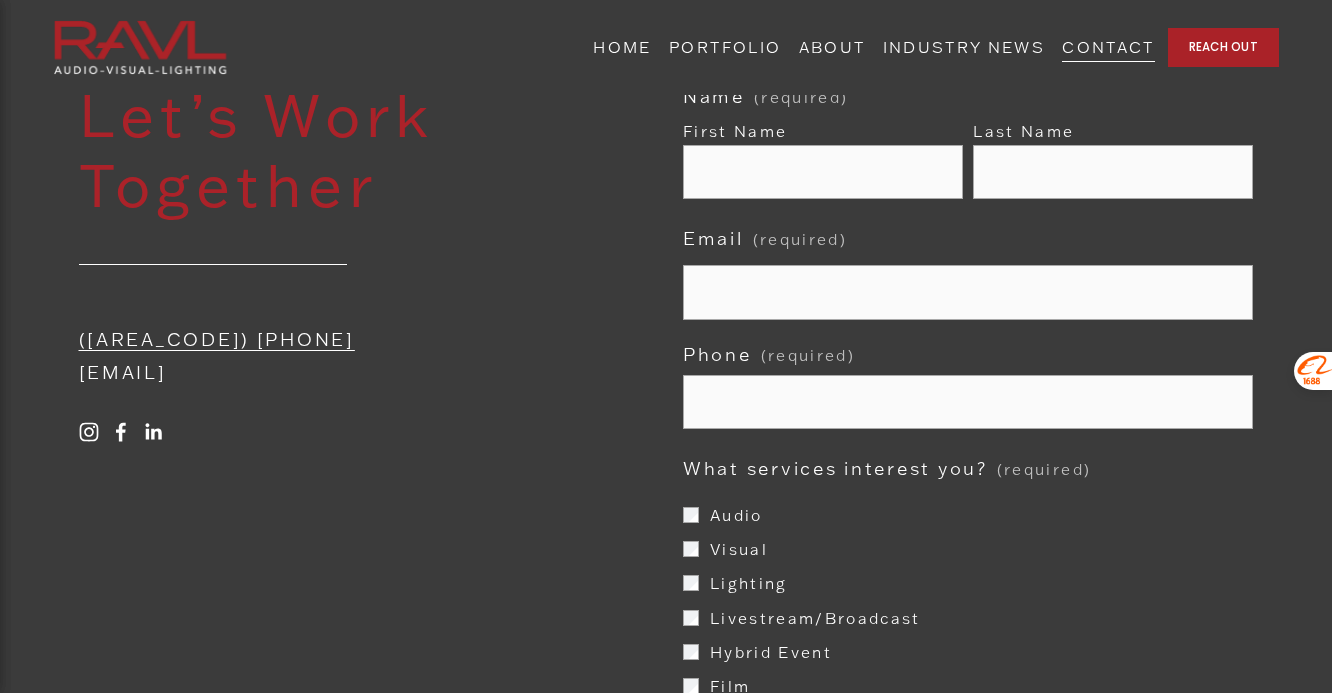 click at bounding box center (121, 432) 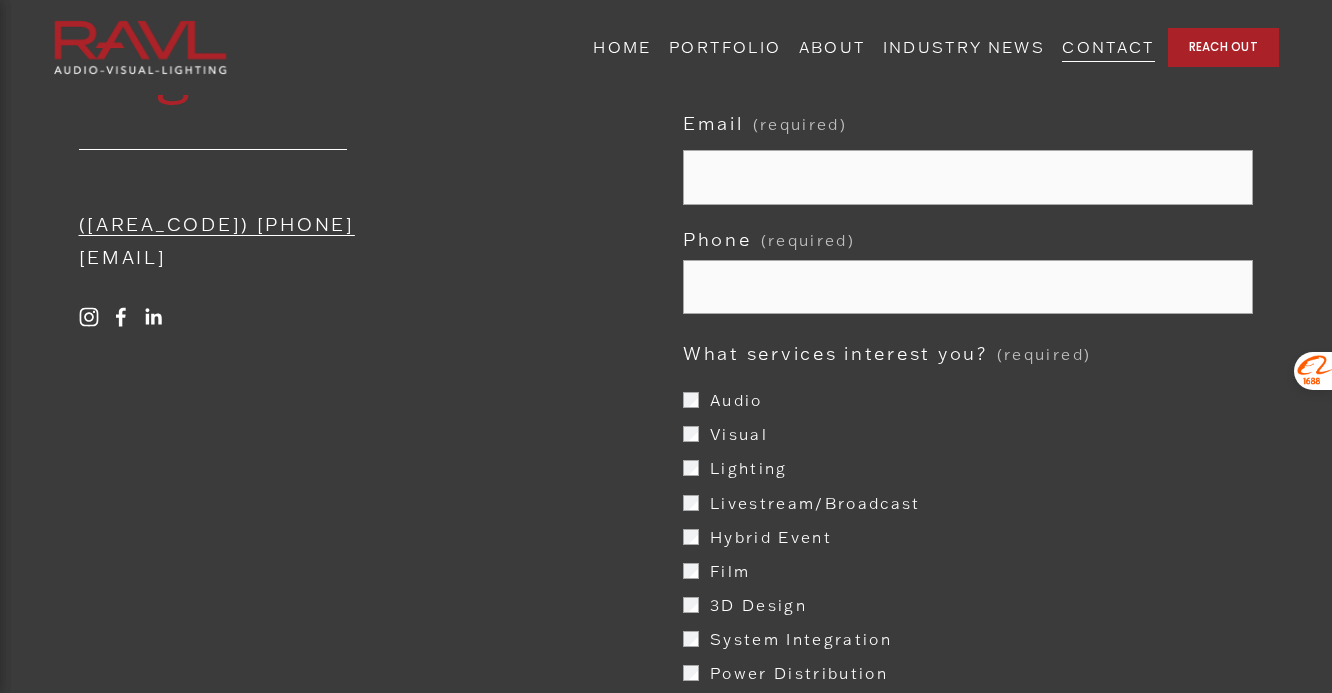 scroll, scrollTop: 0, scrollLeft: 0, axis: both 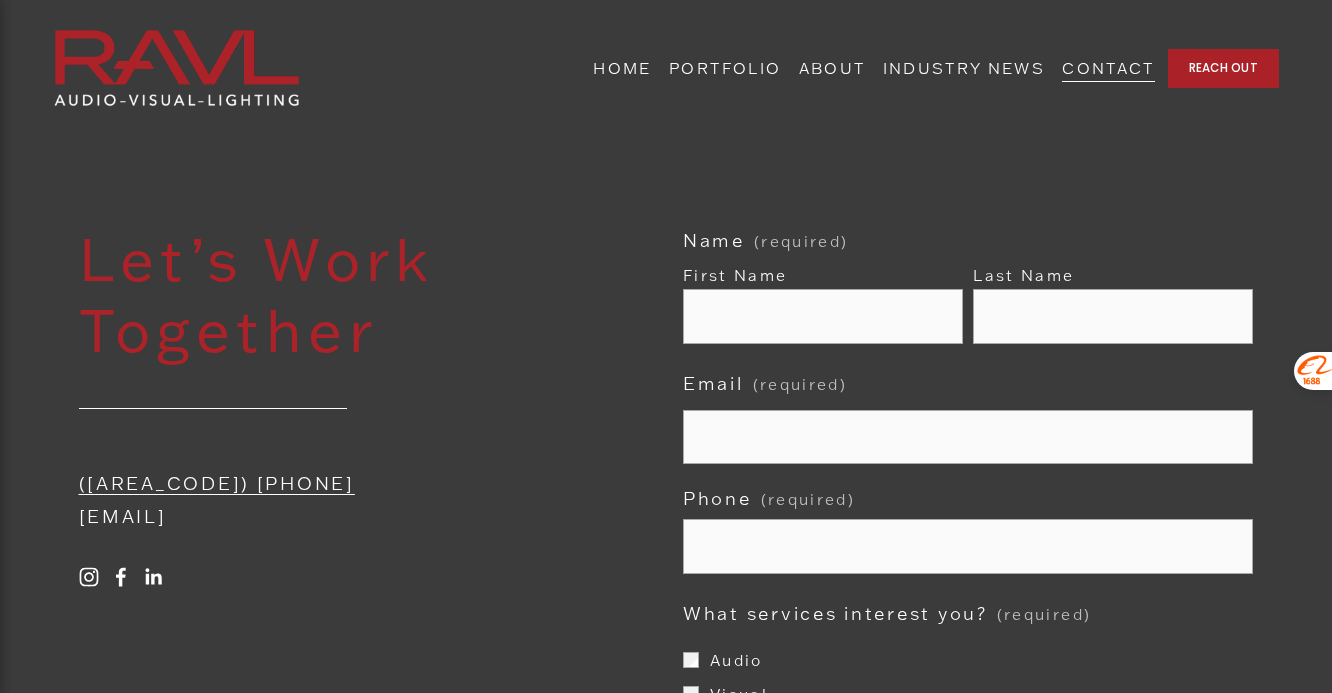 click on "HOME" at bounding box center [622, 68] 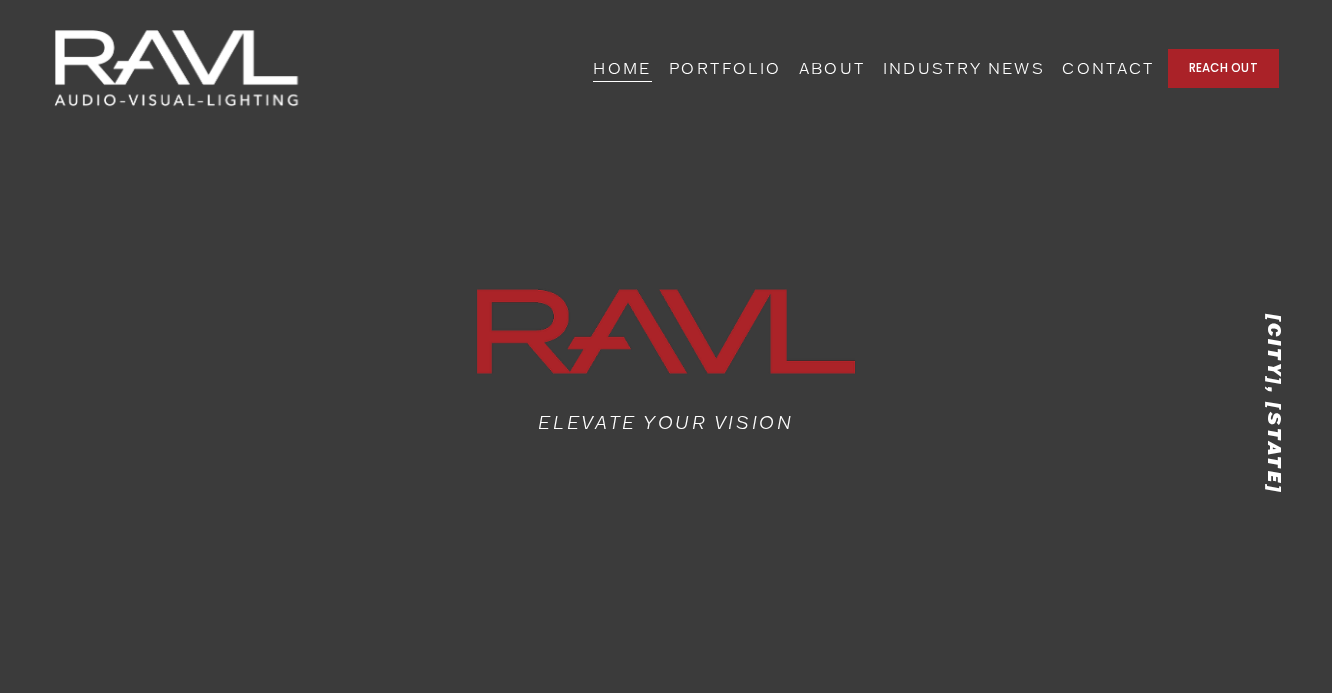 scroll, scrollTop: 0, scrollLeft: 0, axis: both 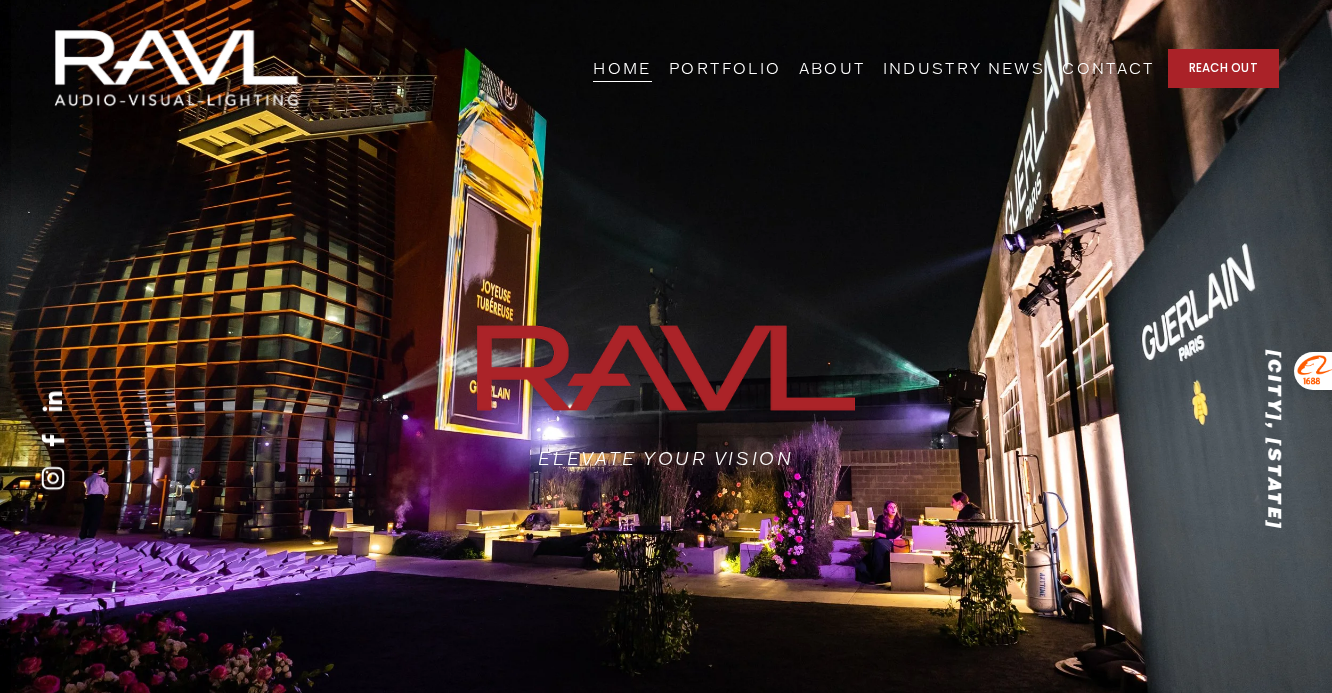 click on "ABOUT" at bounding box center [832, 68] 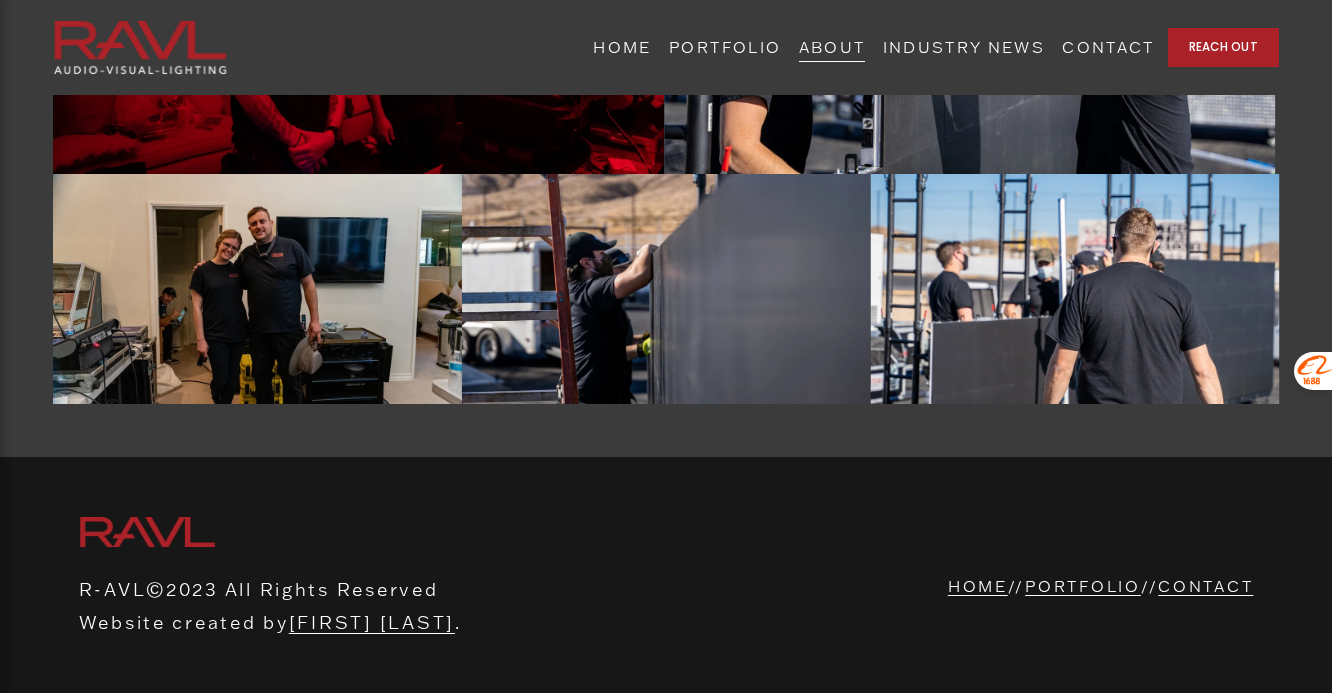 scroll, scrollTop: 3811, scrollLeft: 0, axis: vertical 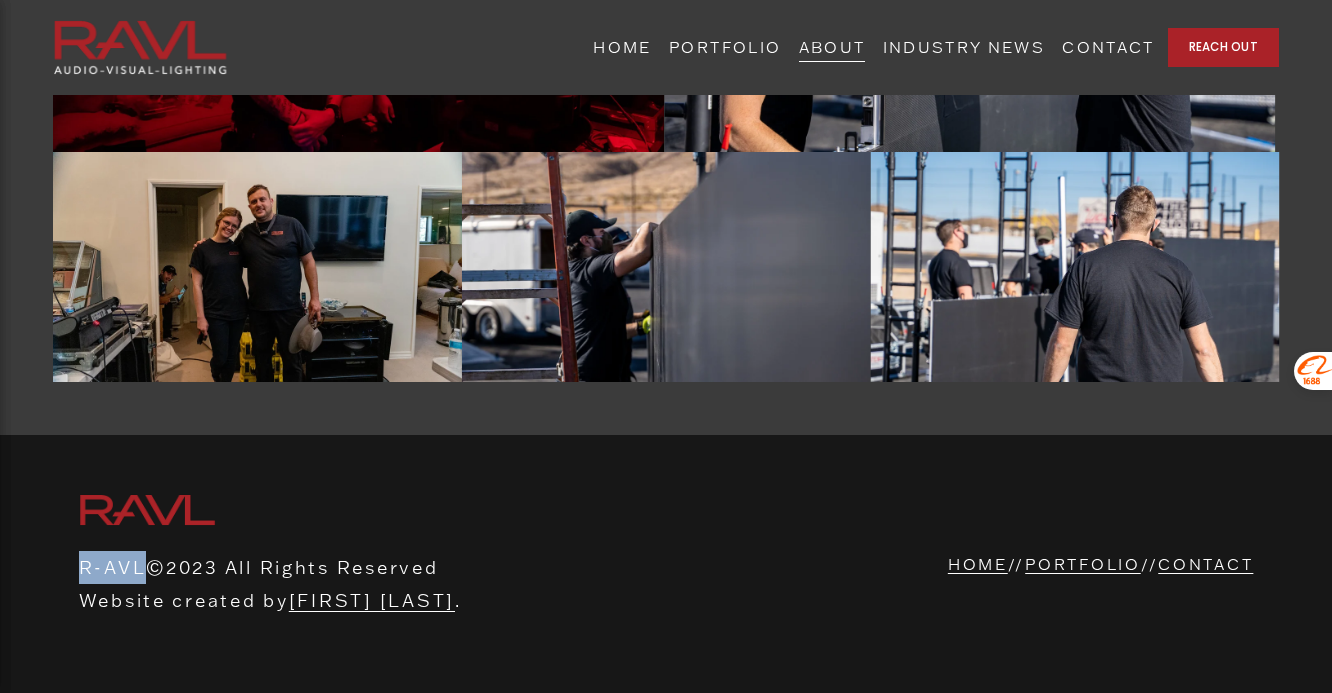 drag, startPoint x: 143, startPoint y: 565, endPoint x: 56, endPoint y: 565, distance: 87 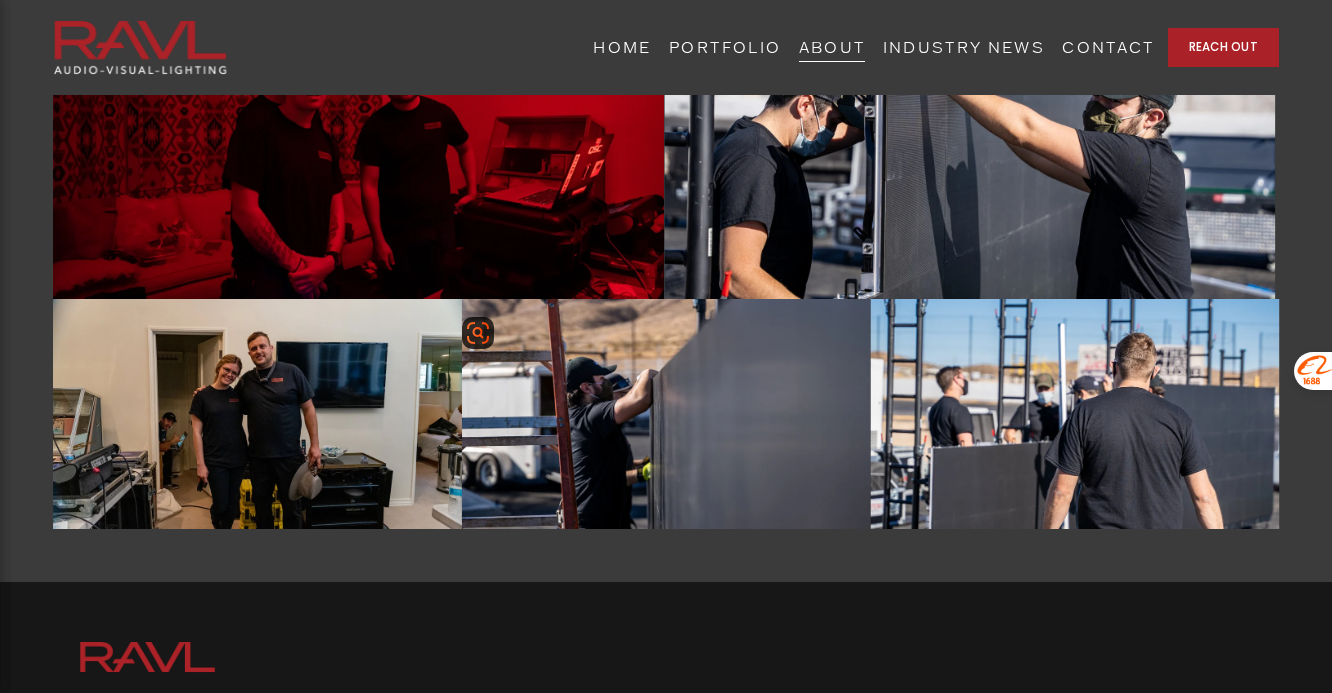 scroll, scrollTop: 3237, scrollLeft: 0, axis: vertical 